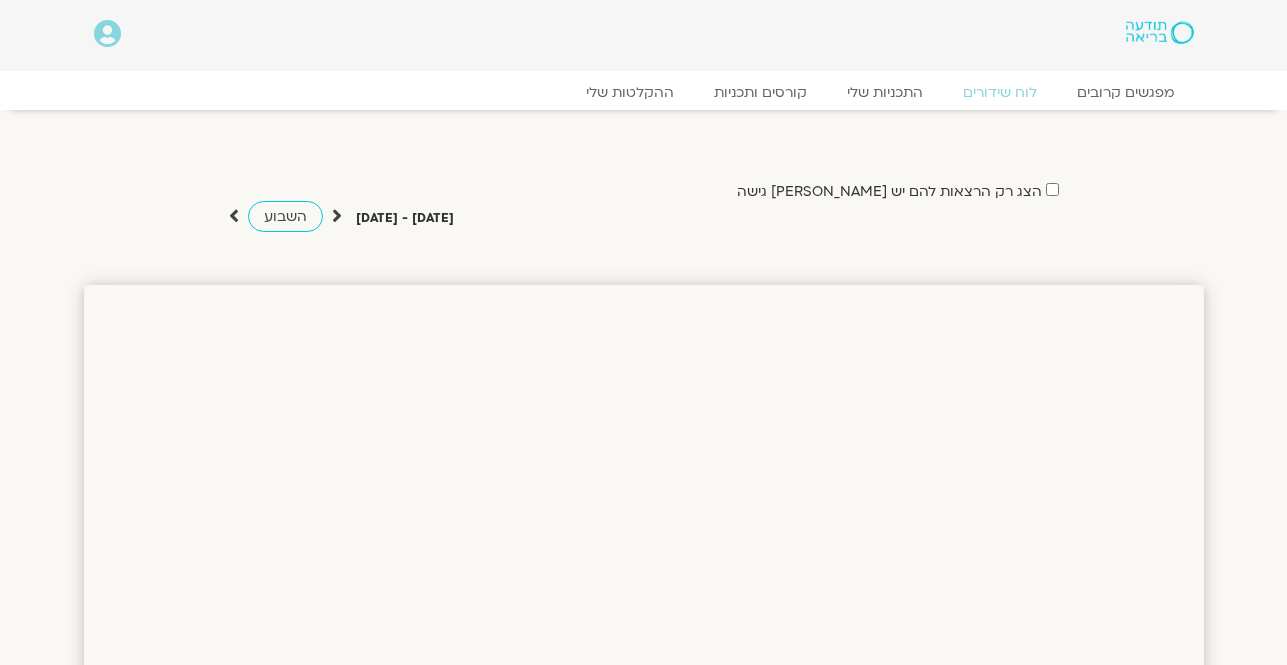 scroll, scrollTop: 0, scrollLeft: 0, axis: both 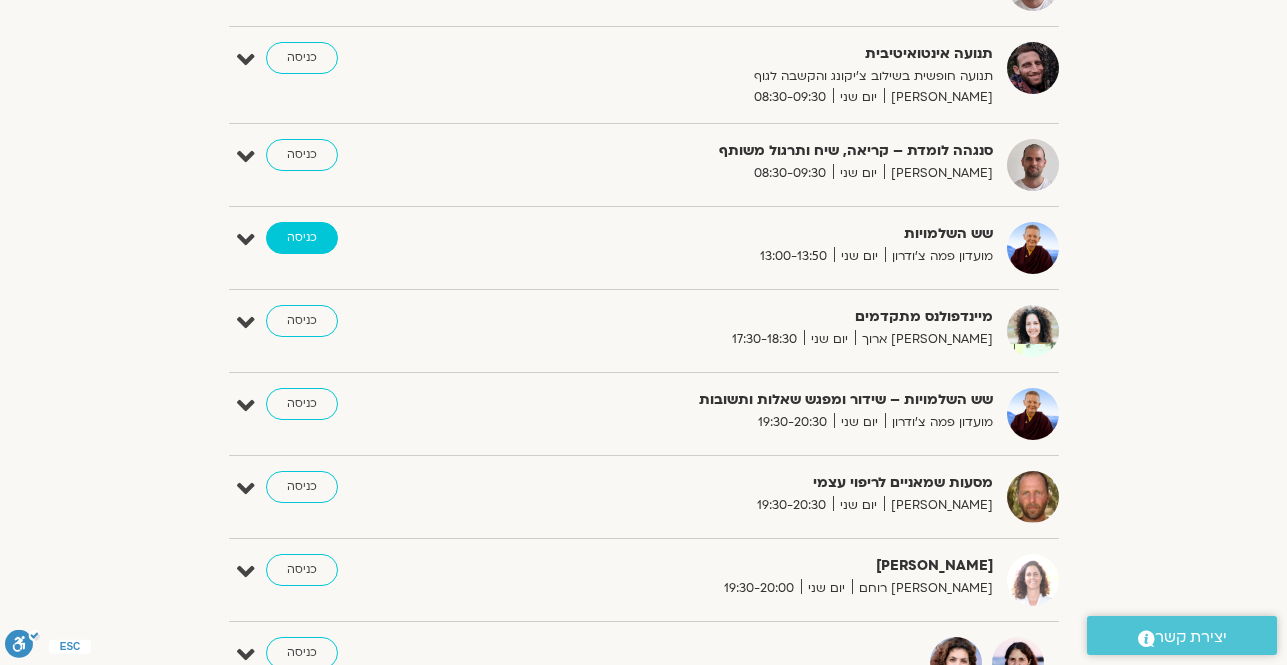click on "כניסה" at bounding box center [302, 238] 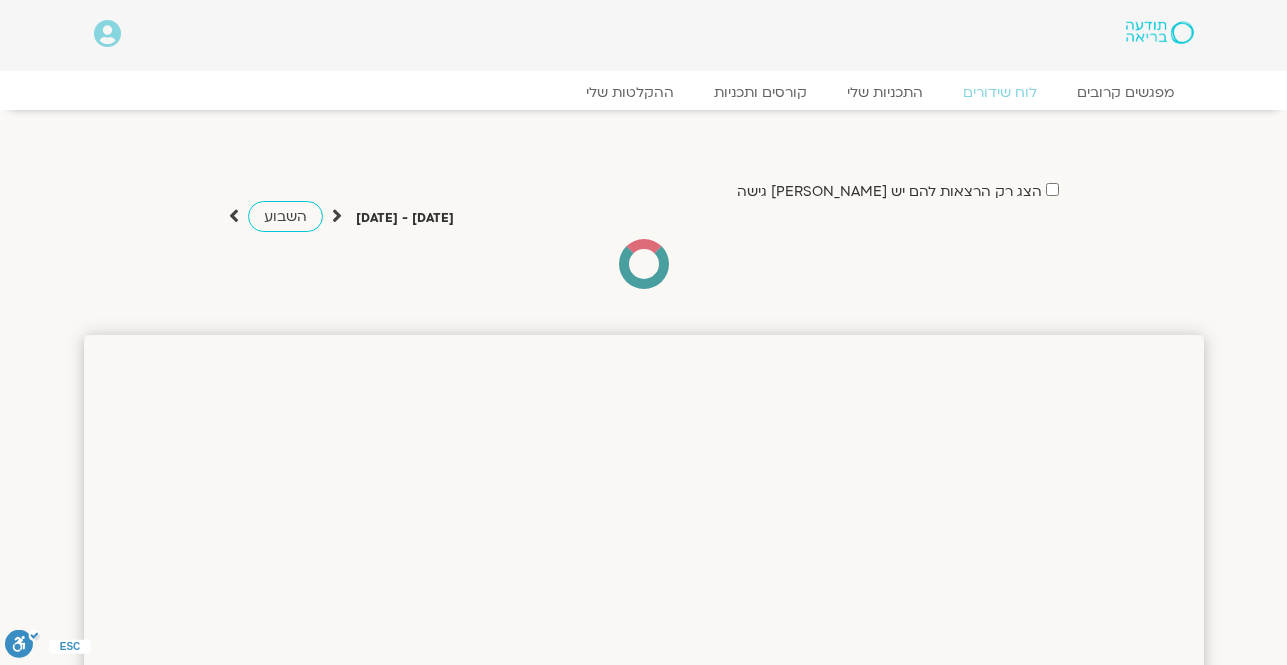 scroll, scrollTop: 970, scrollLeft: 0, axis: vertical 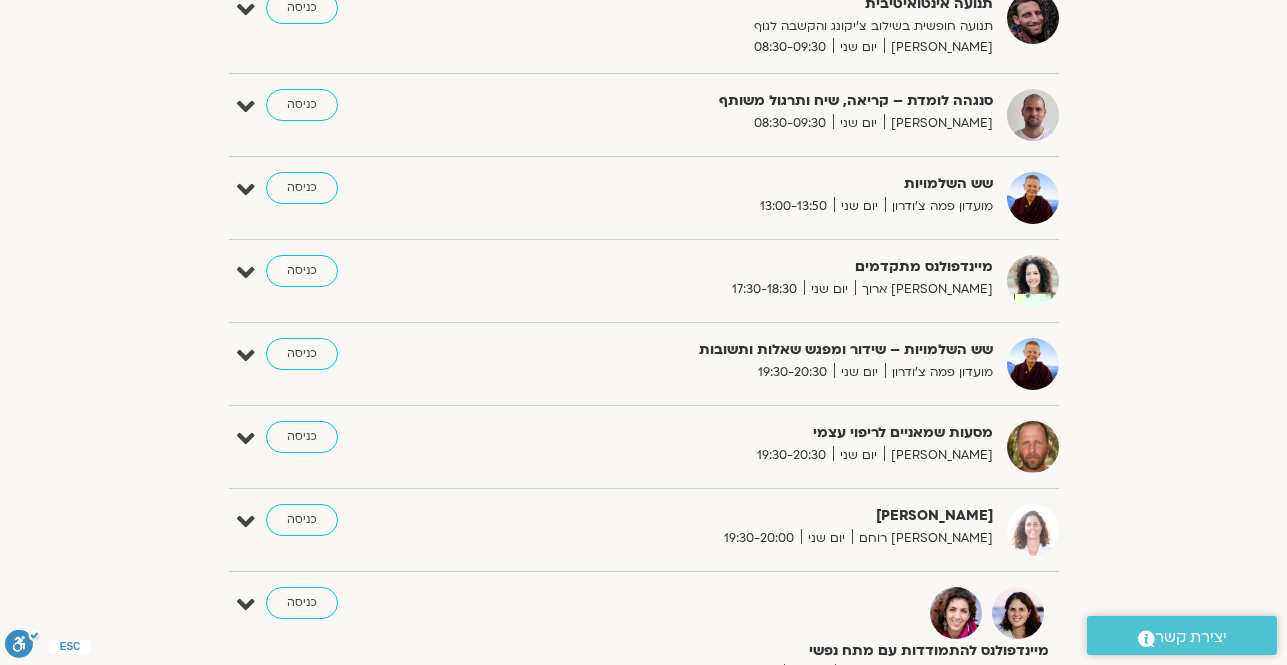 click on "מדיטציה וקבוצה לומדת 7.7.25
דקל קנטי
יום שני
07:00-08:00
כניסה
עריכה              דף המפגש
מדיטציה וקבוצה לומדת יום שני" at bounding box center [644, 83] 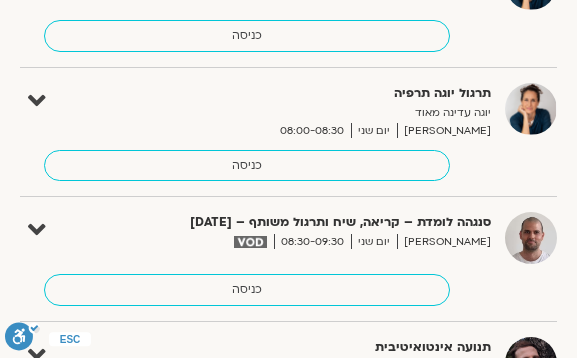 click on "תנועה אינטואיטיבית
תנועה חופשית בשילוב צ׳יקונג והקשבה לגוף
בן קמינסקי
יום שני
08:30-09:30
כניסה
עריכה              דף המפגש" at bounding box center (288, 394) 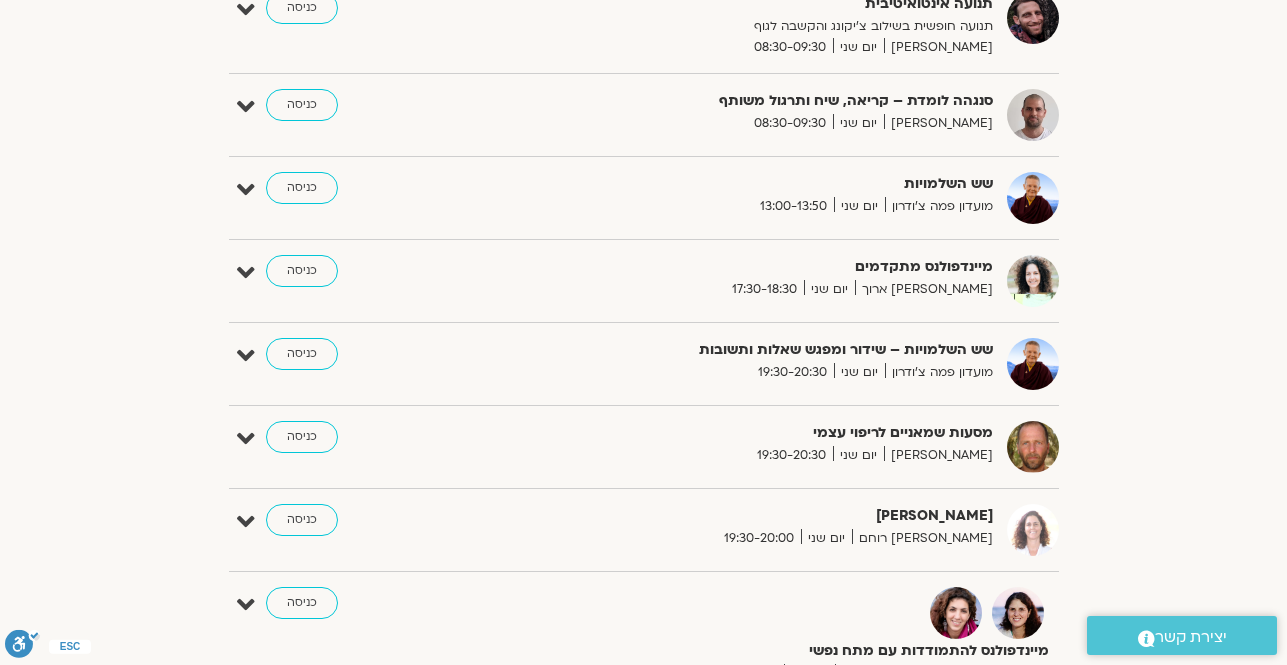 click on "הצג רק הרצאות להם יש לי גישה
יולי 06 - יולי 12
השבוע
להציג אירועים שפתוחים עבורי
הכל
א 06.07 ב 07.07 ג 08.07 ד 09.07 ה 10.07 ו 11.07 ש 12.07" at bounding box center (644, 4) 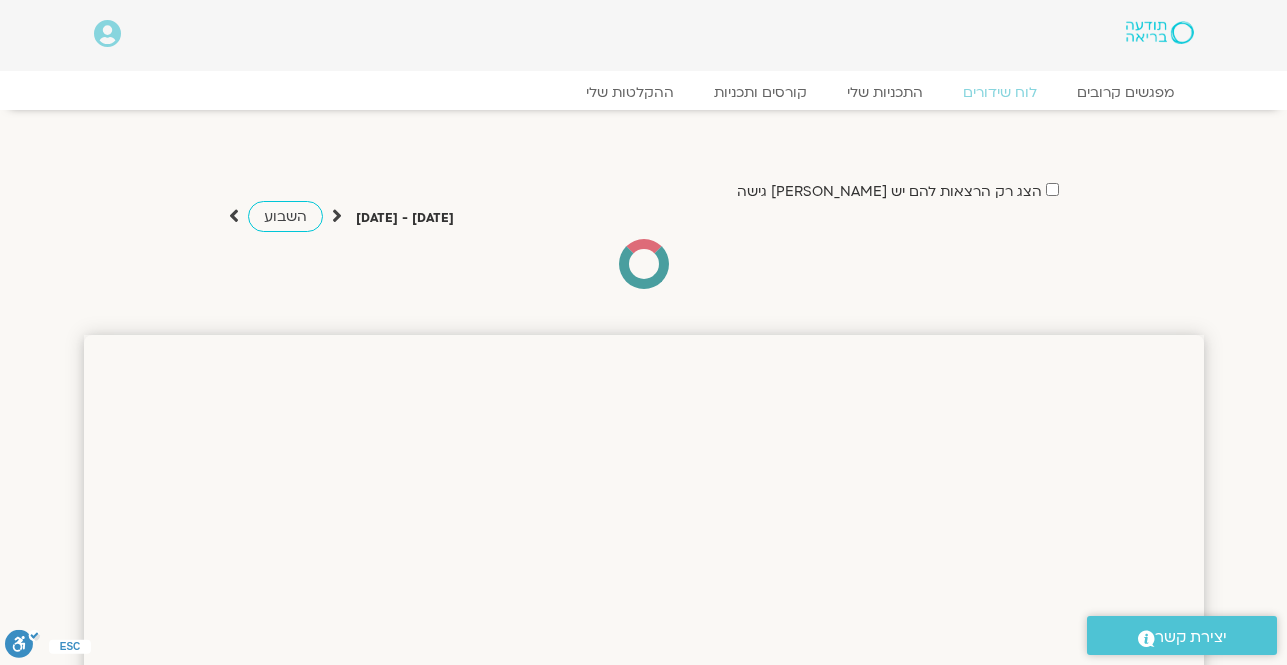 scroll, scrollTop: 1024, scrollLeft: 0, axis: vertical 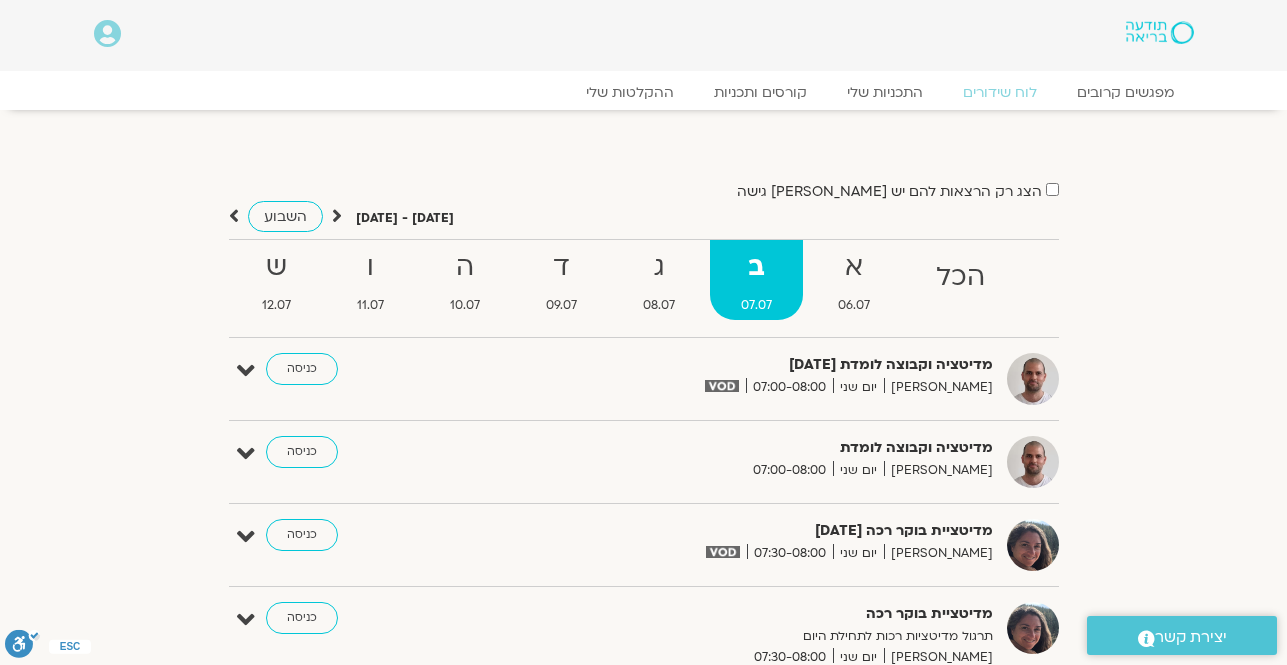 click on "הצג רק הרצאות להם יש לי גישה
יולי 06 - יולי 12
השבוע
להציג אירועים שפתוחים עבורי
הכל
א 06.07 ב 07.07 ג 08.07 ד 09.07 ה 10.07 ו 11.07 ש 12.07
כניסה" at bounding box center (643, 954) 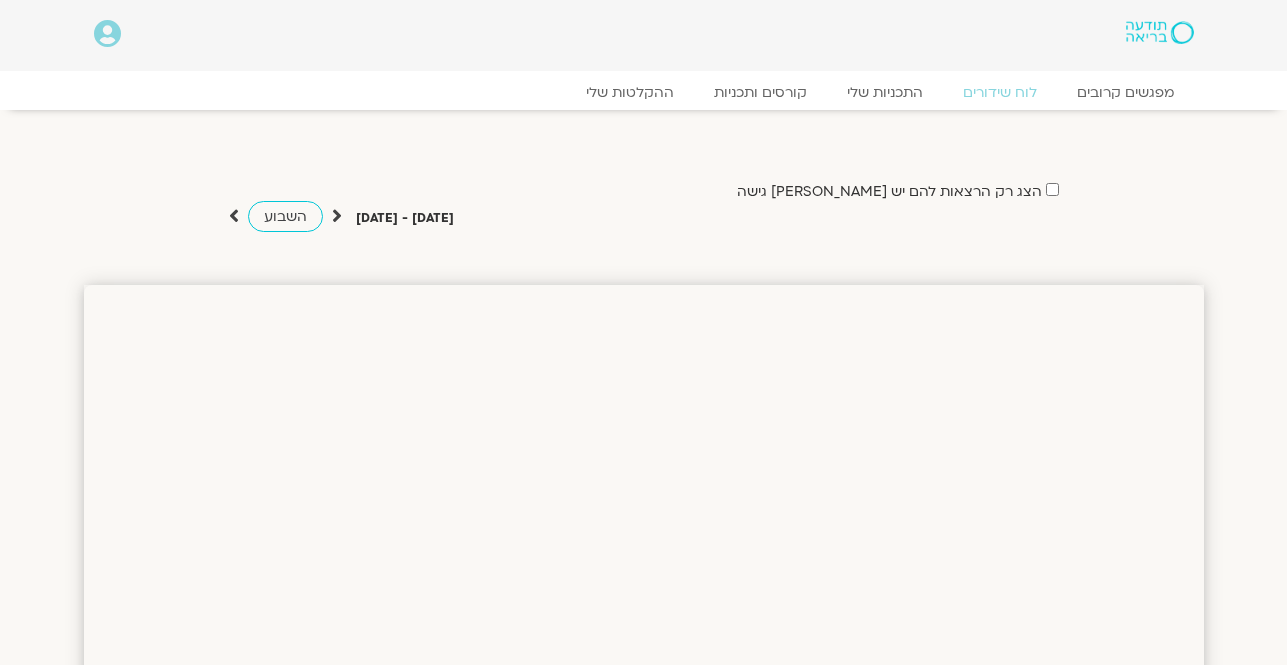 scroll, scrollTop: 0, scrollLeft: 0, axis: both 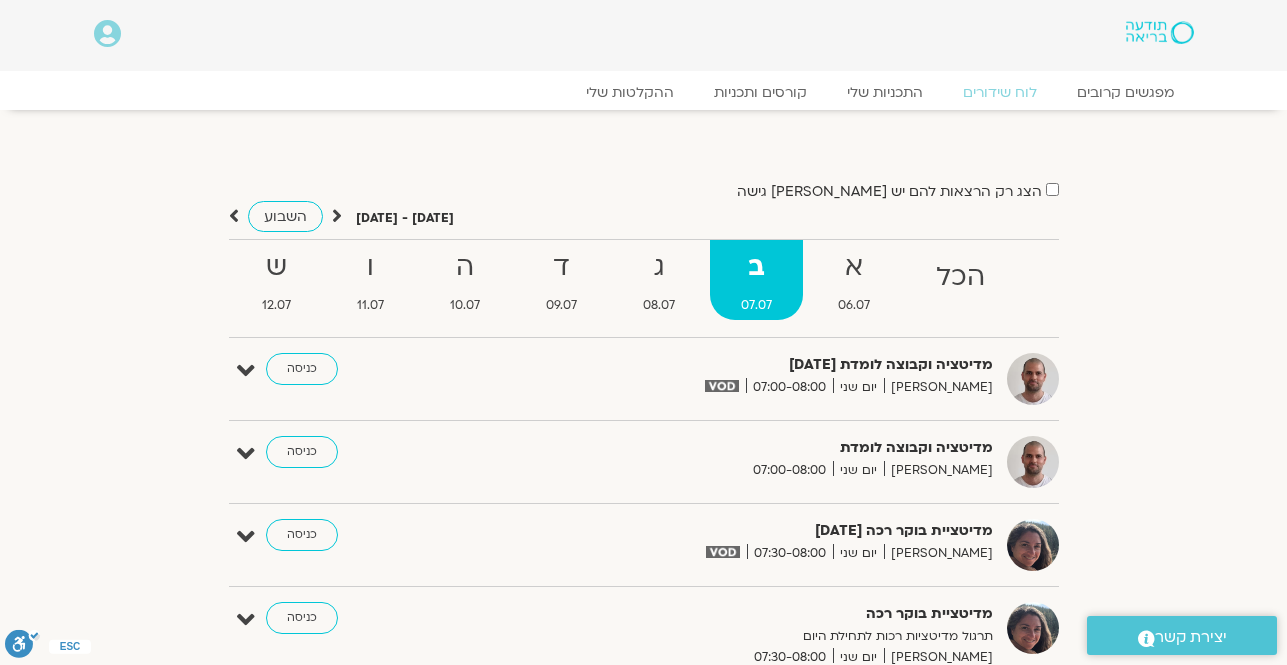 click on "הצג רק הרצאות להם יש לי גישה
יולי 06 - יולי 12
השבוע
להציג אירועים שפתוחים עבורי
הכל
א 06.07 ב 07.07 ג 08.07 ד 09.07 ה 10.07 ו 11.07 ש 12.07" at bounding box center (644, 954) 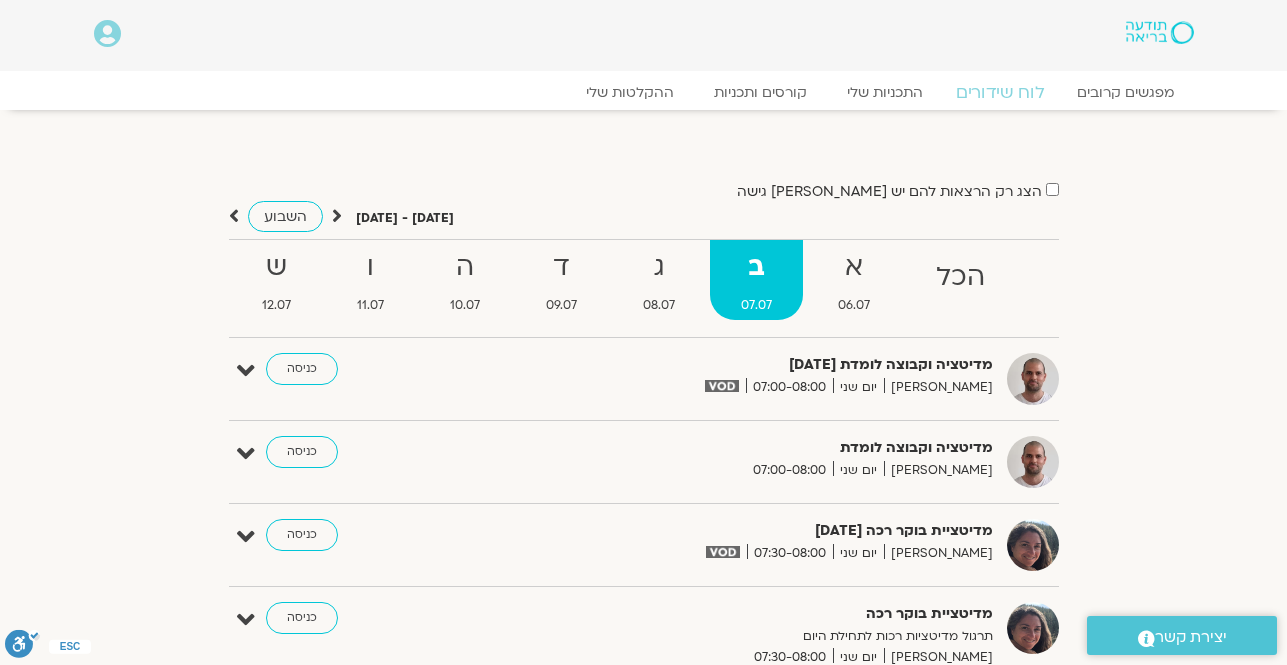 click on "לוח שידורים" 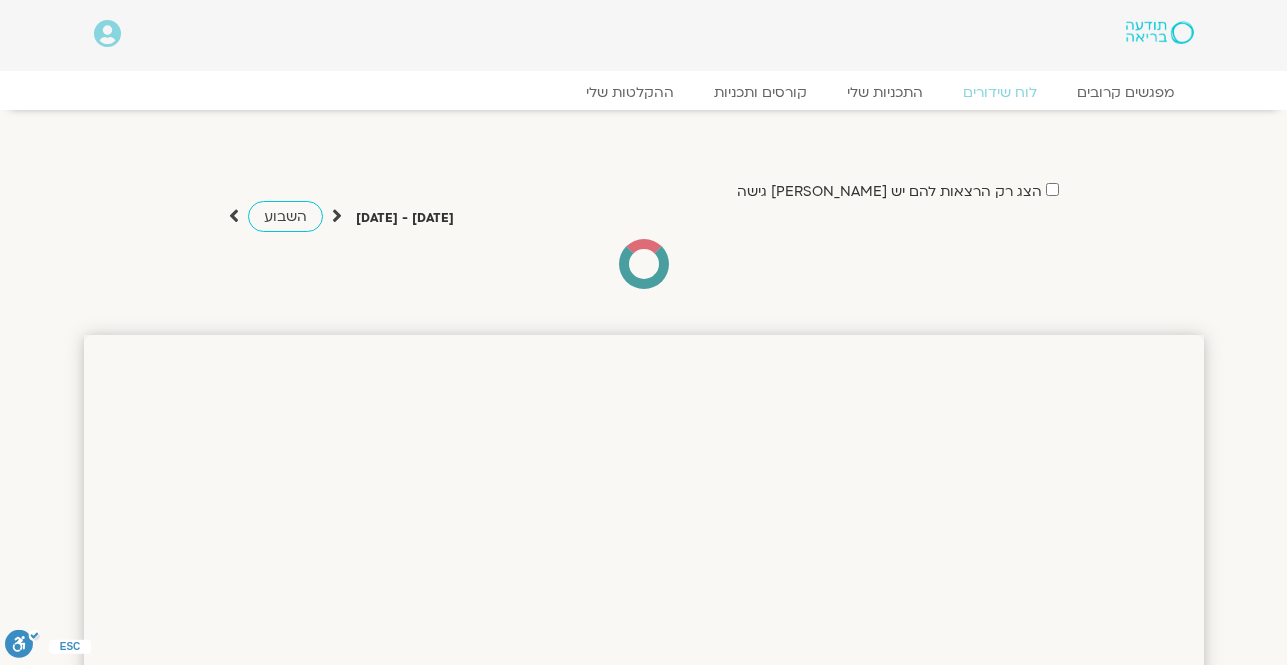 scroll, scrollTop: 0, scrollLeft: 0, axis: both 